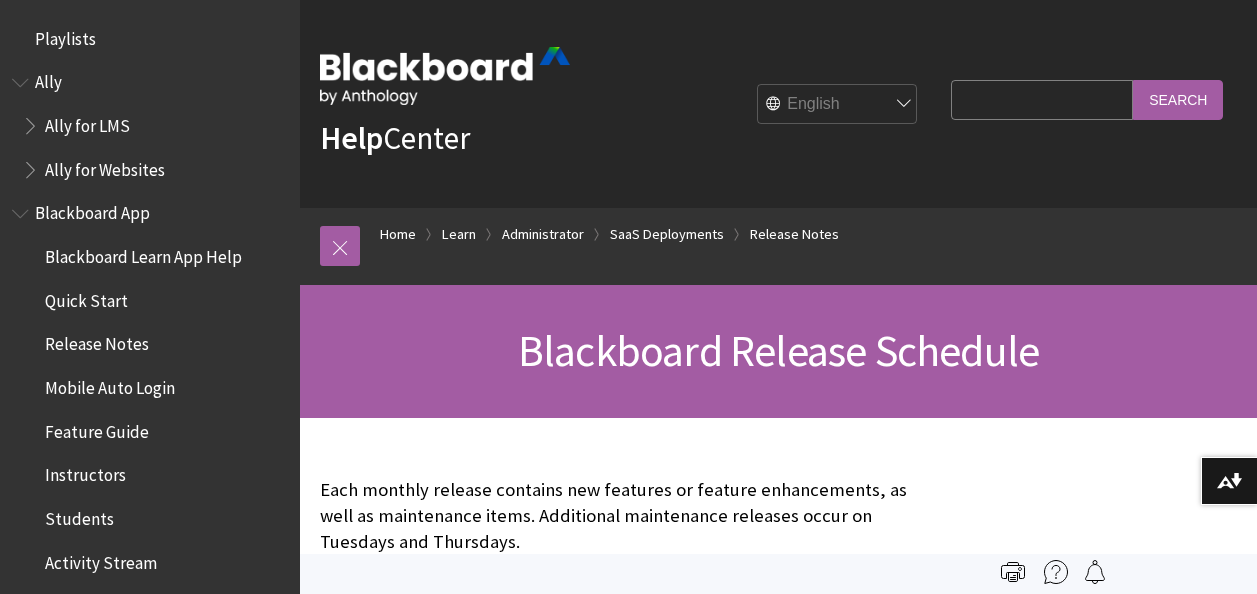 scroll, scrollTop: 600, scrollLeft: 0, axis: vertical 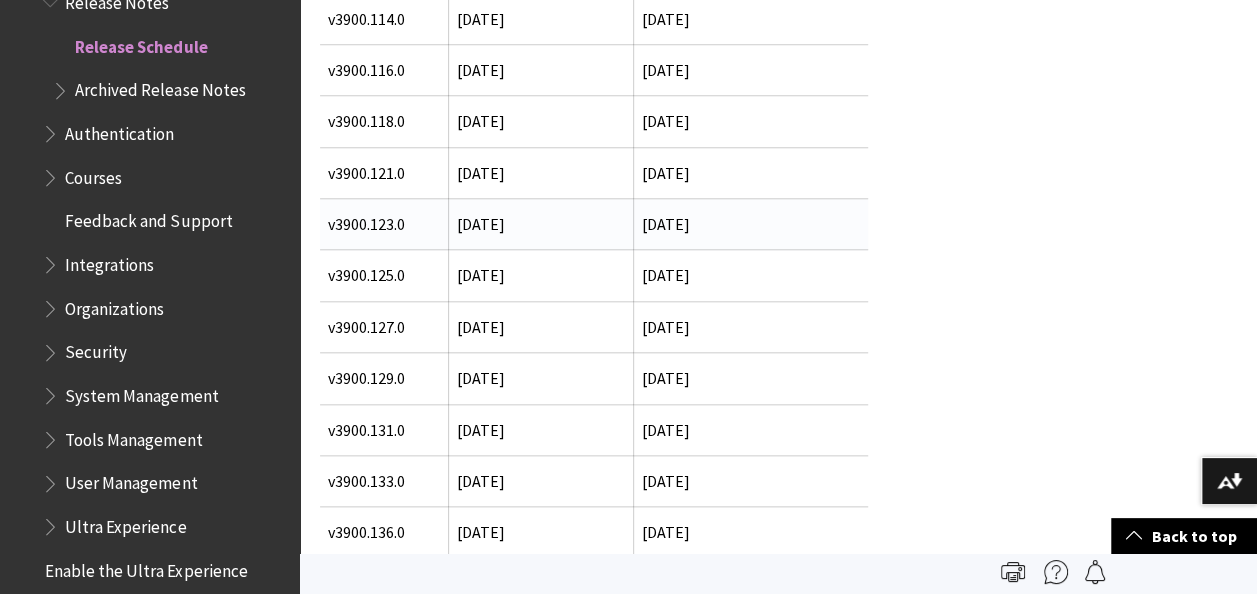 drag, startPoint x: 324, startPoint y: 226, endPoint x: 743, endPoint y: 226, distance: 419 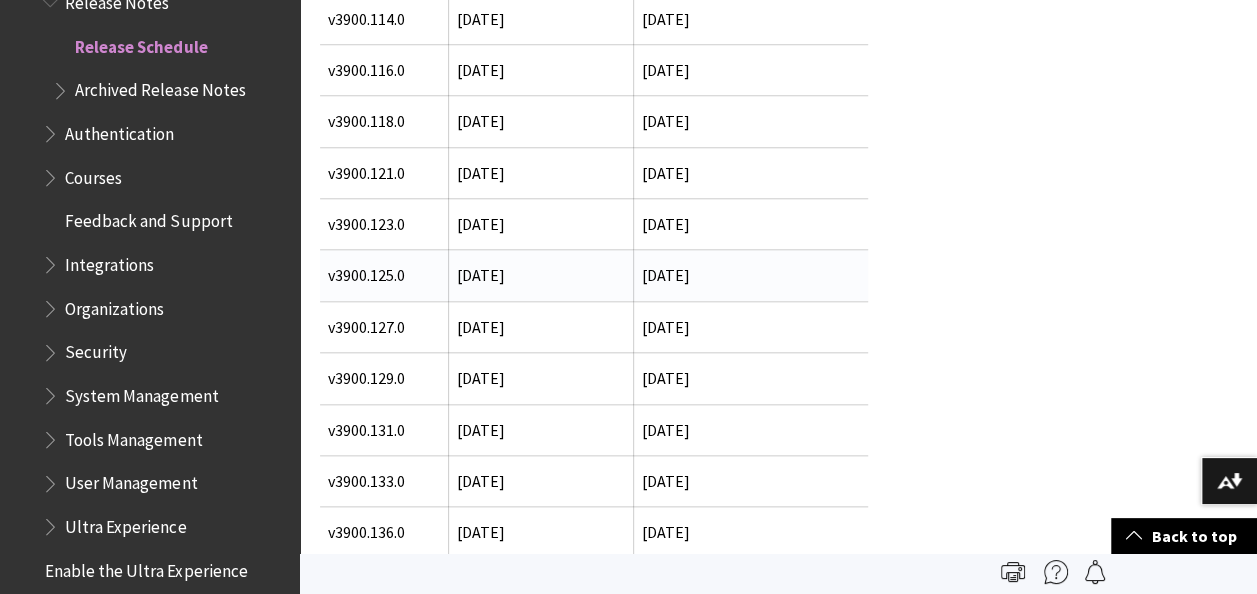 drag, startPoint x: 743, startPoint y: 226, endPoint x: 700, endPoint y: 286, distance: 73.817345 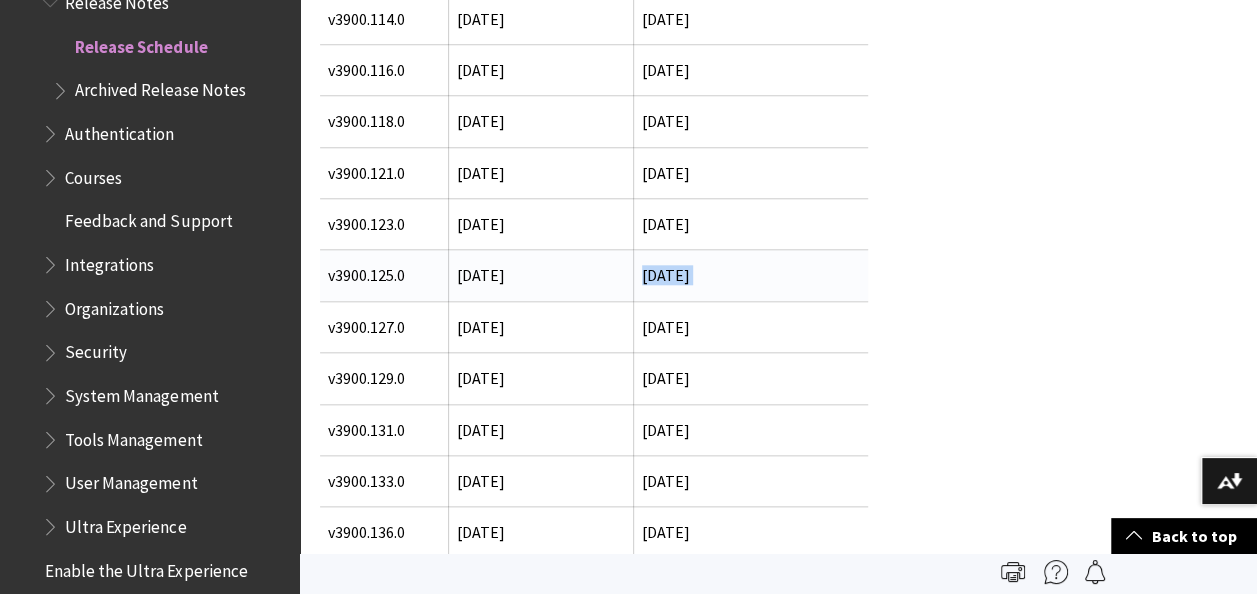 click on "[DATE]" at bounding box center [751, 275] 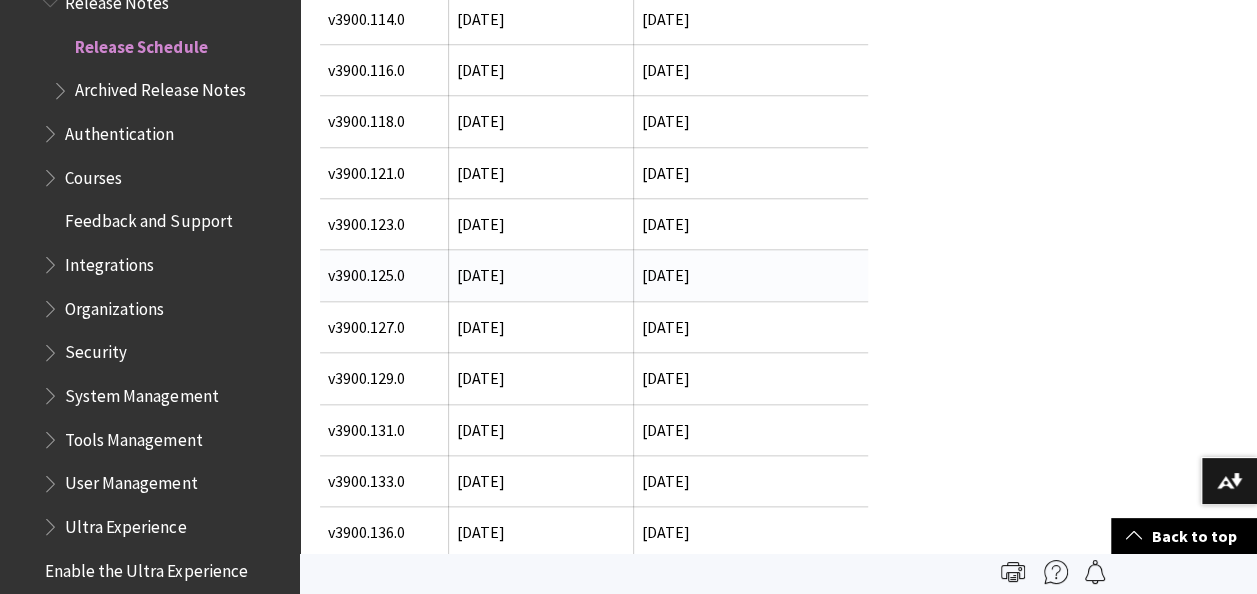 drag, startPoint x: 306, startPoint y: 297, endPoint x: 354, endPoint y: 258, distance: 61.846584 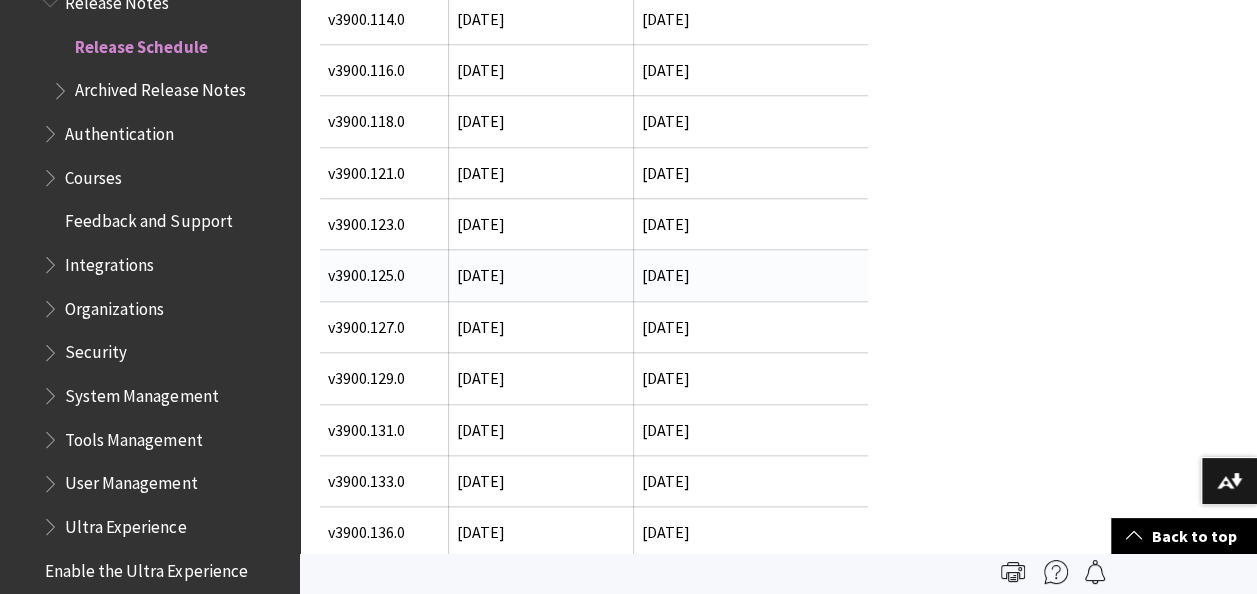 drag, startPoint x: 314, startPoint y: 272, endPoint x: 726, endPoint y: 272, distance: 412 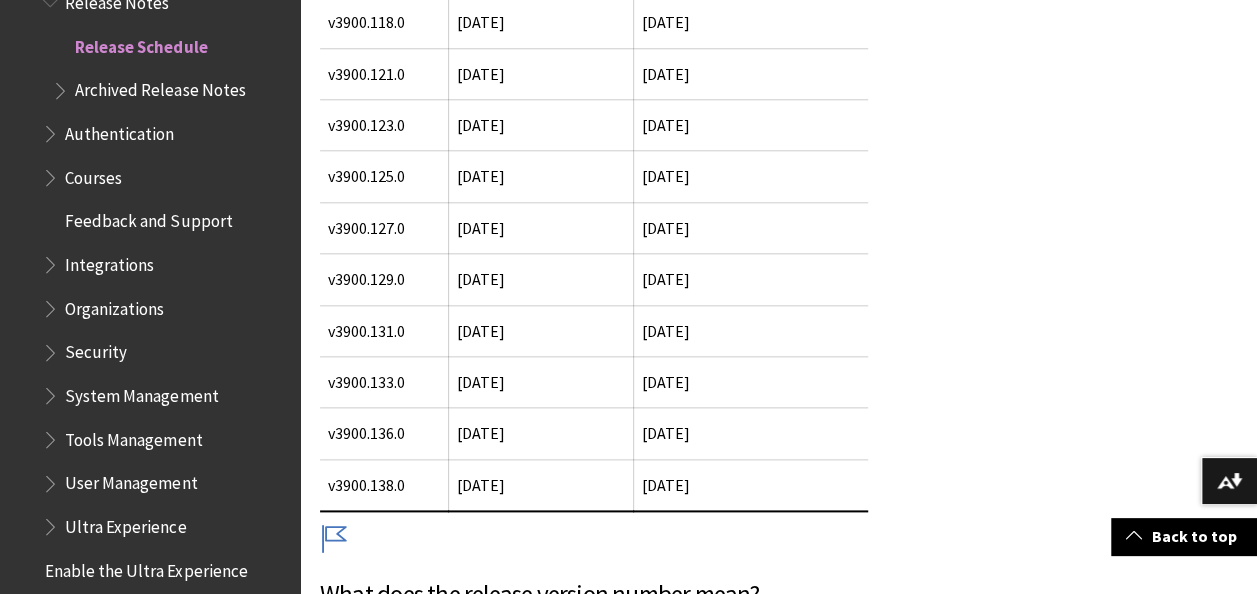 scroll, scrollTop: 1000, scrollLeft: 0, axis: vertical 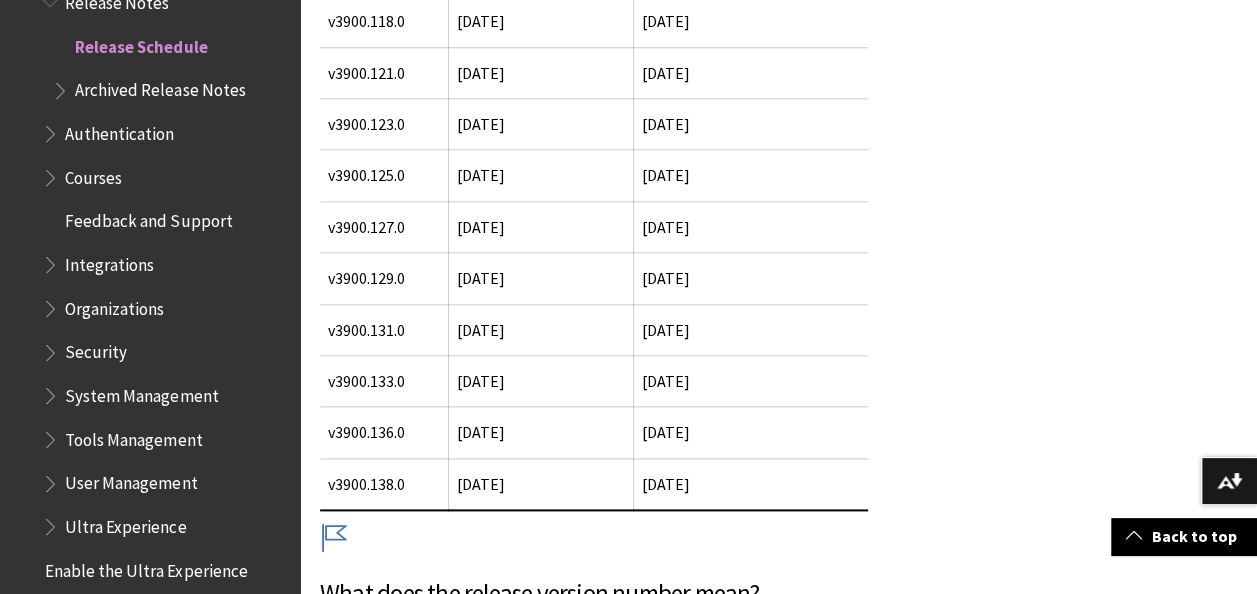 copy on "v3900.125.0 12 August 2025 4 September 2025" 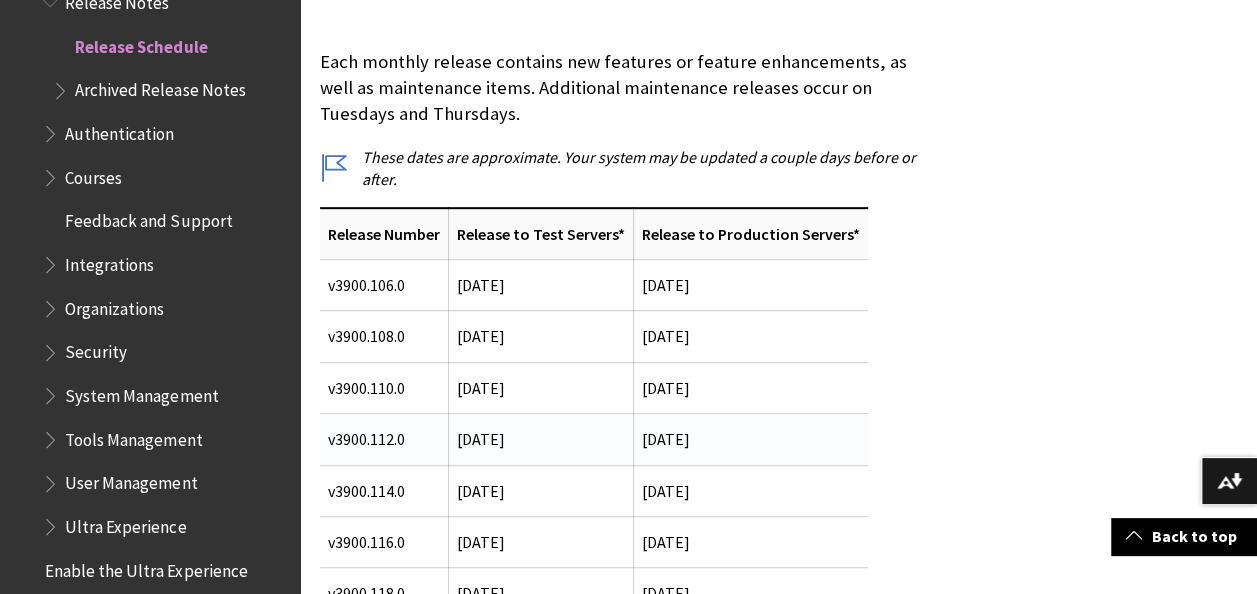 scroll, scrollTop: 600, scrollLeft: 0, axis: vertical 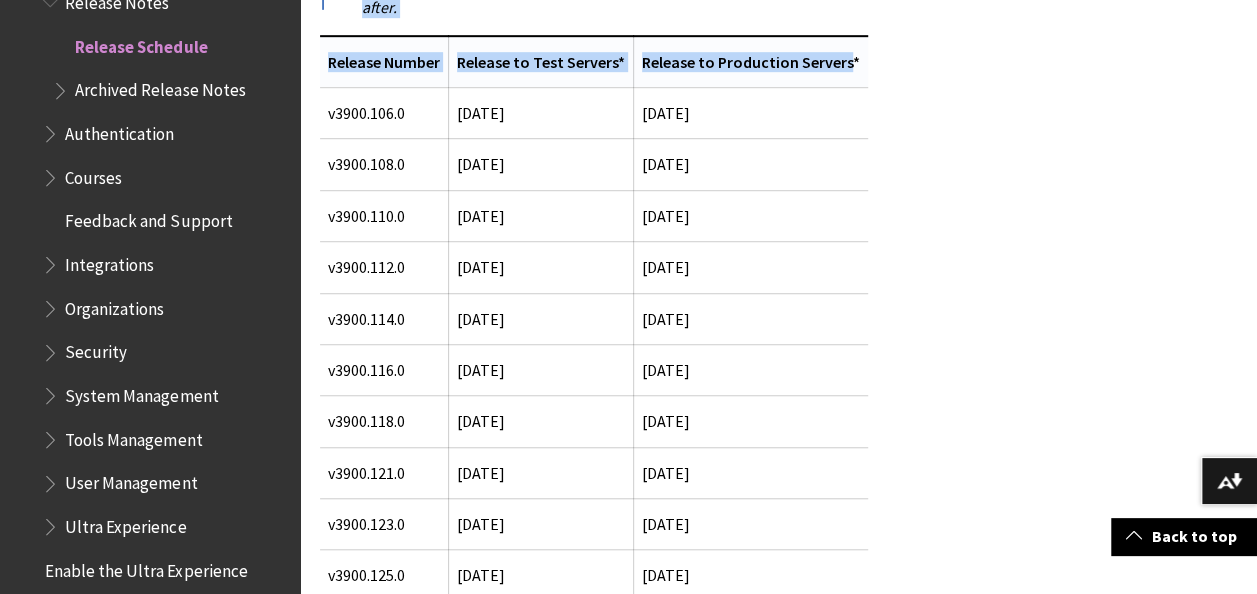 copy on "These dates are approximate. Your system may be updated a couple days before or after. Dates for 2025 releases Release Number Release to Test Servers* Release to Production Servers" 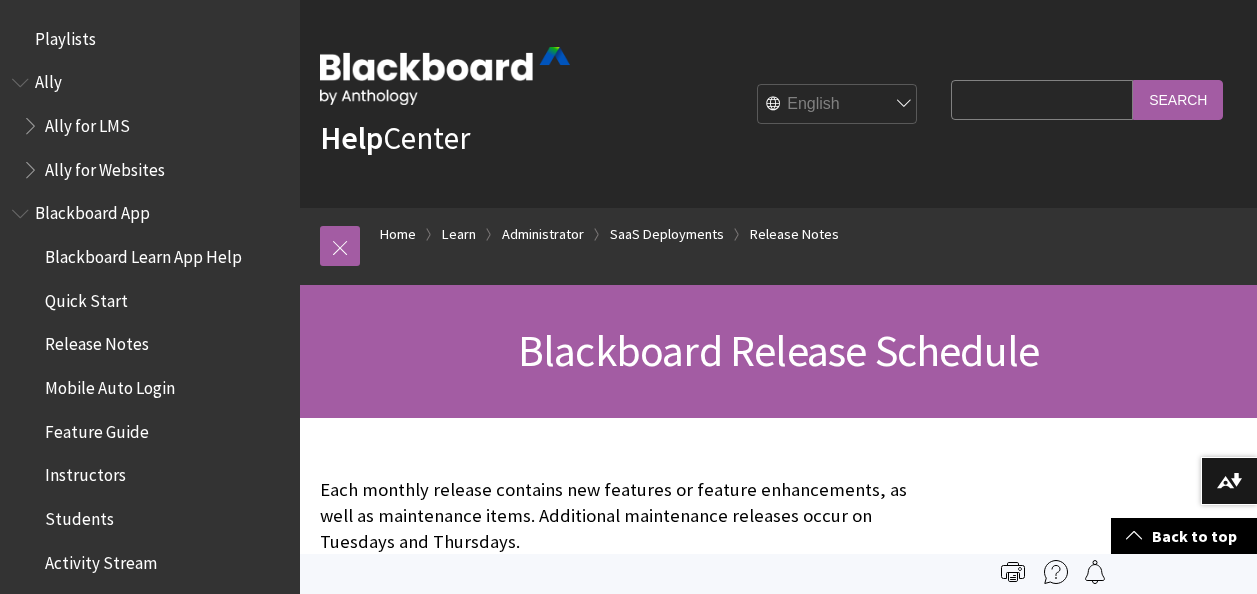 scroll, scrollTop: 600, scrollLeft: 0, axis: vertical 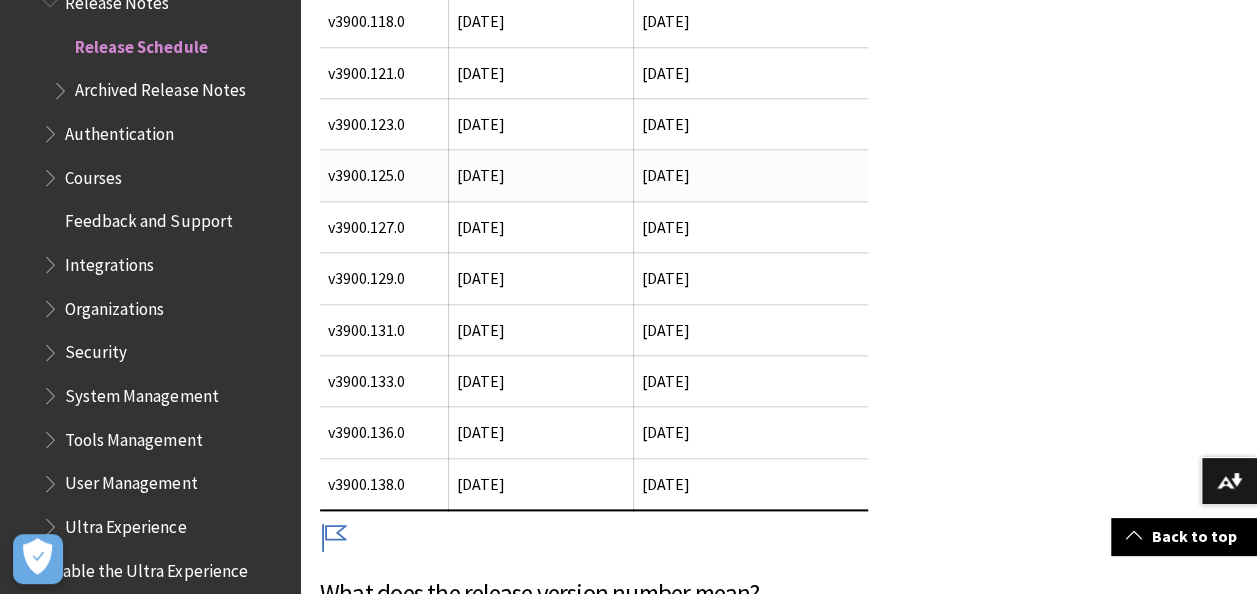 copy on "[DATE]" 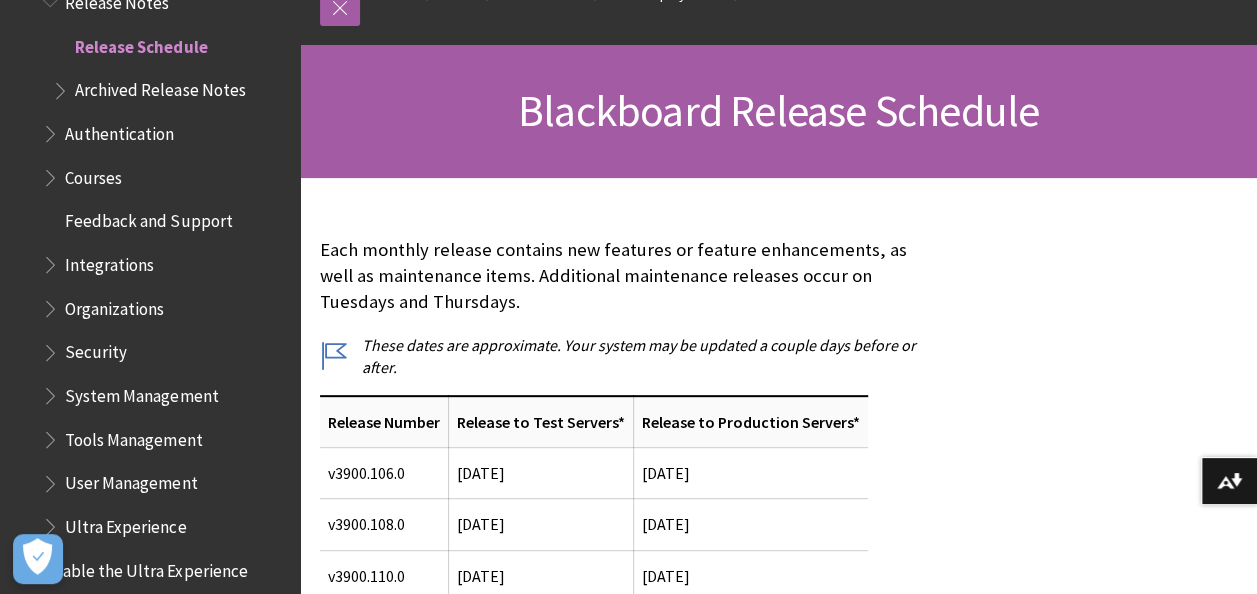 scroll, scrollTop: 300, scrollLeft: 0, axis: vertical 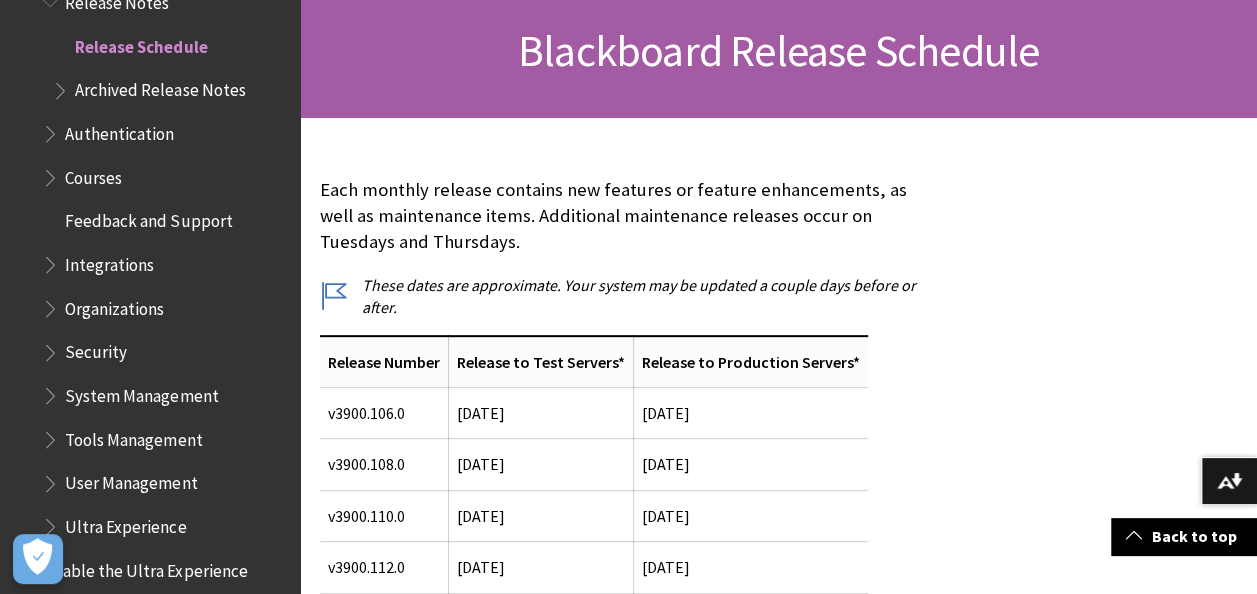 click on "Release to Test Servers*" at bounding box center (541, 362) 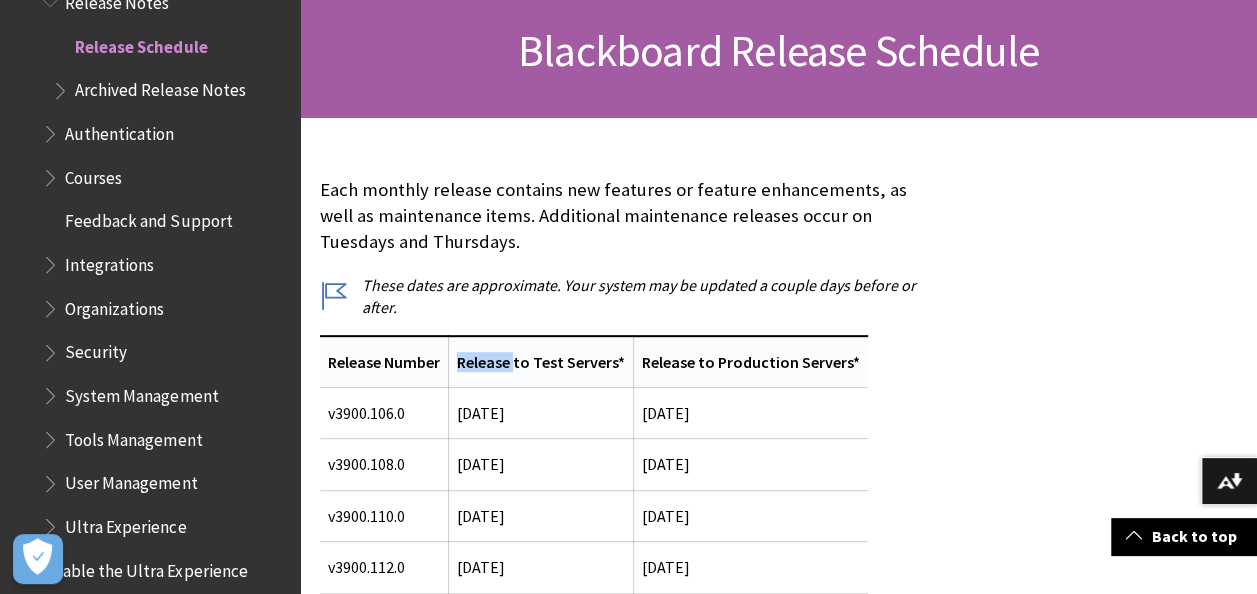 click on "Release to Test Servers*" at bounding box center [541, 362] 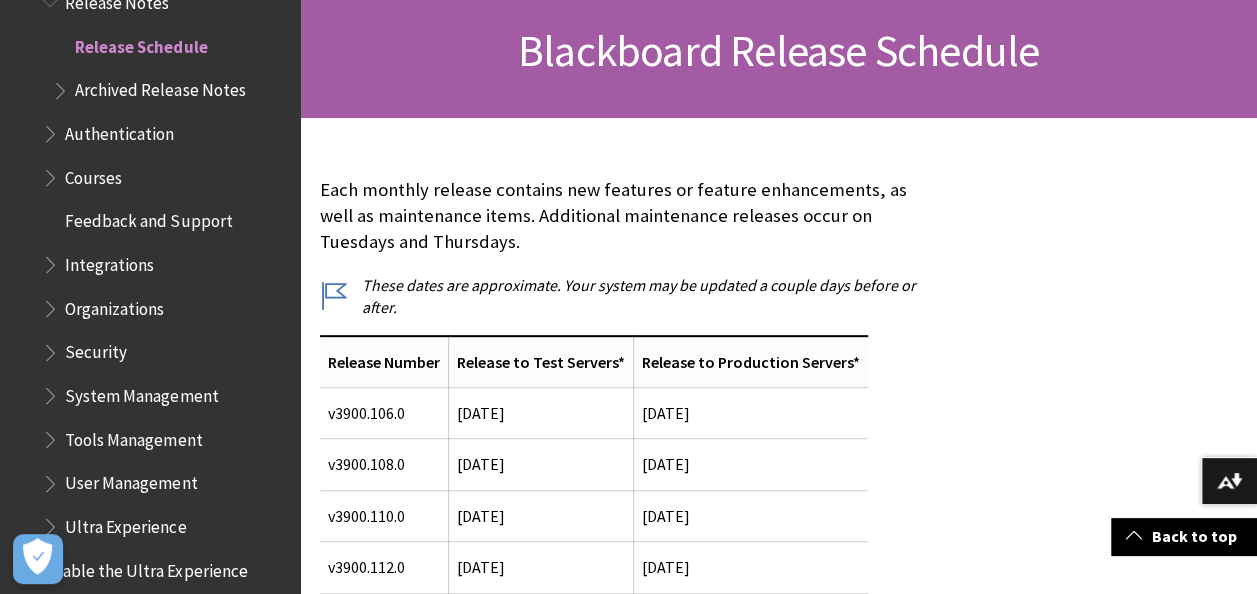 drag, startPoint x: 493, startPoint y: 370, endPoint x: 525, endPoint y: 374, distance: 32.24903 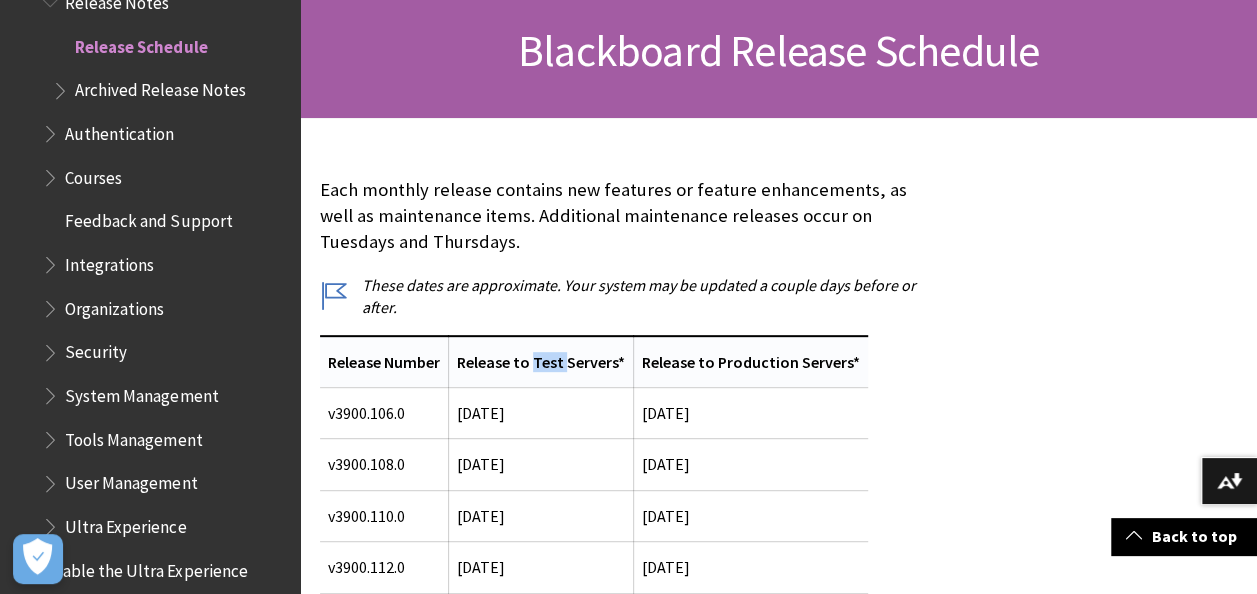 click on "Release to Test Servers*" at bounding box center (541, 362) 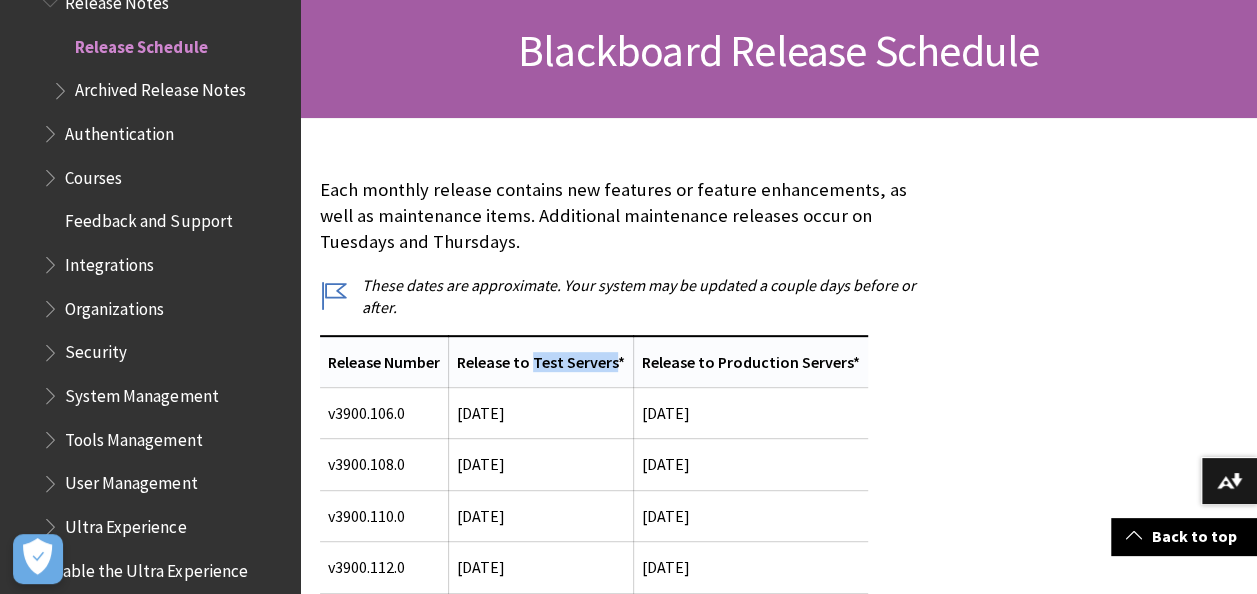 drag, startPoint x: 546, startPoint y: 368, endPoint x: 568, endPoint y: 366, distance: 22.090721 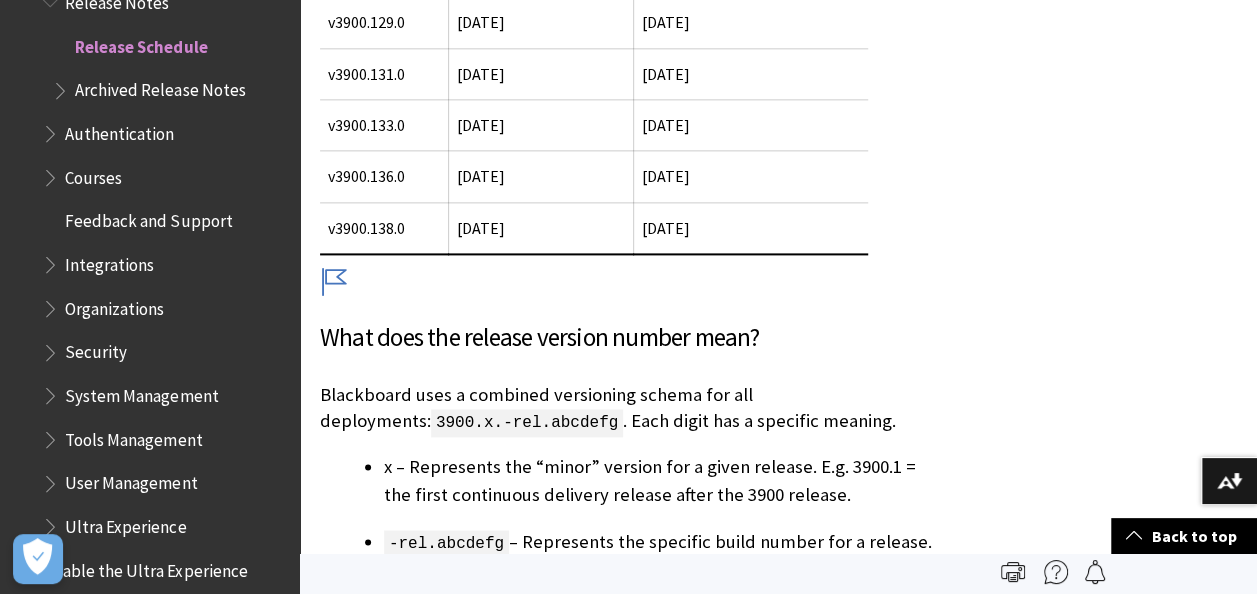 scroll, scrollTop: 1100, scrollLeft: 0, axis: vertical 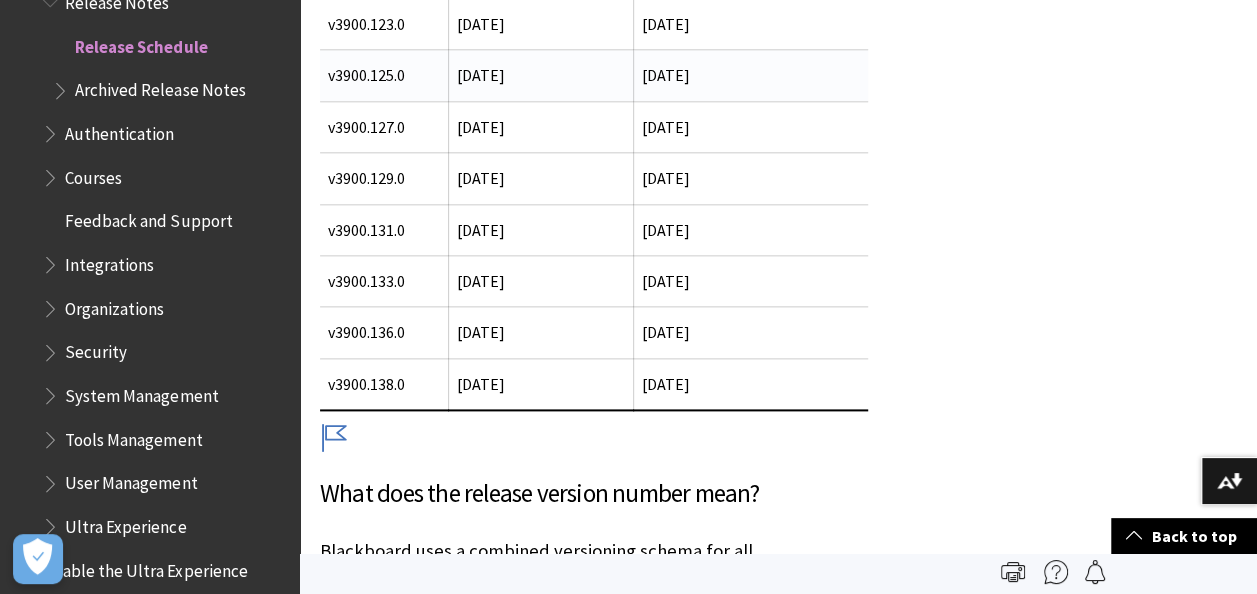 click on "[DATE]" at bounding box center [751, 75] 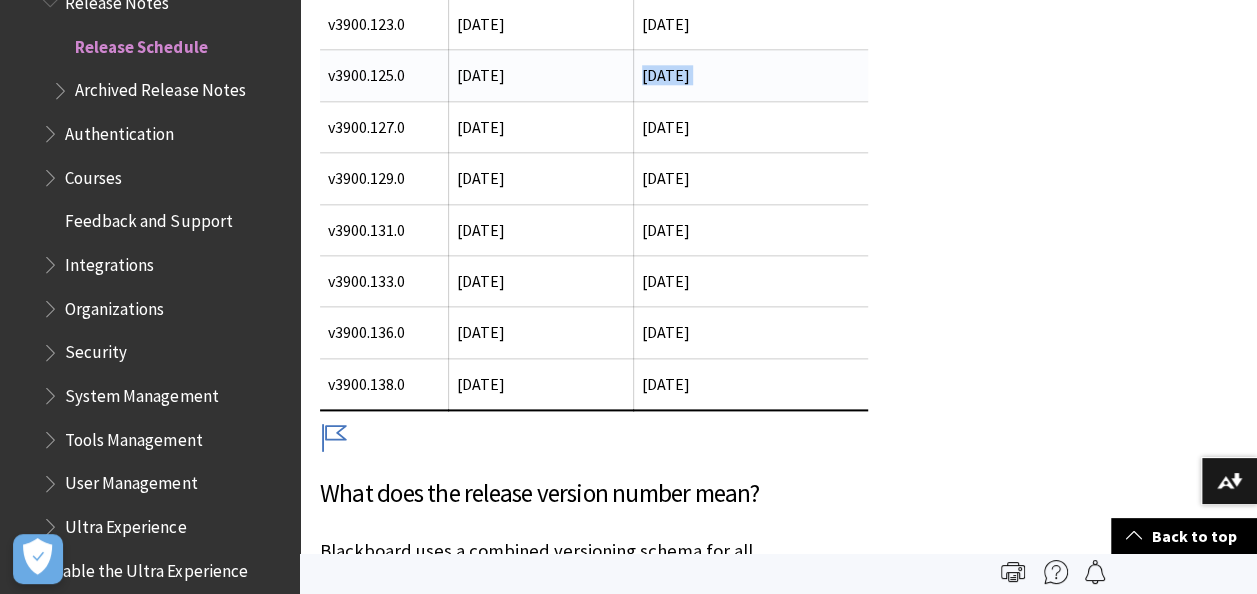 click on "[DATE]" at bounding box center (751, 75) 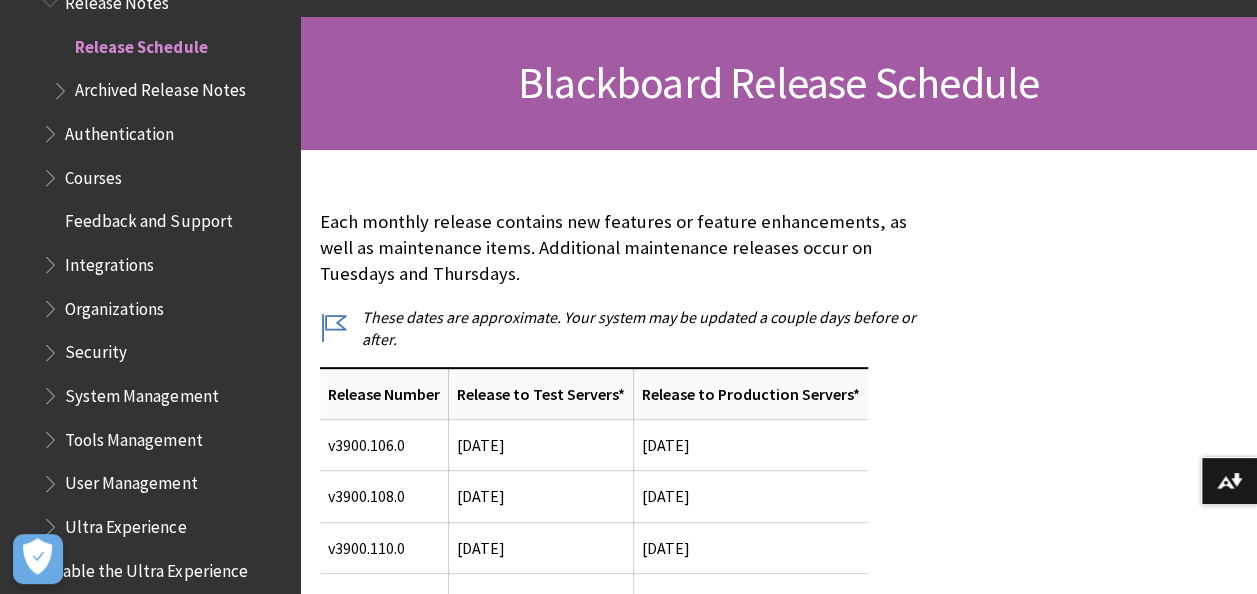 scroll, scrollTop: 300, scrollLeft: 0, axis: vertical 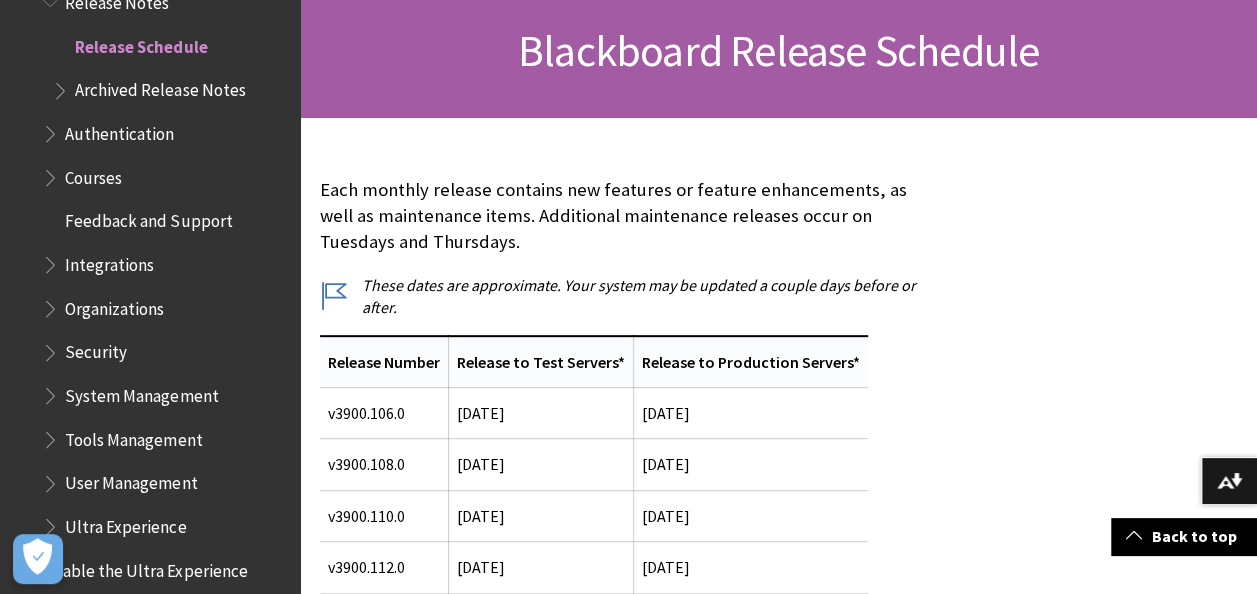 click on "Release to Production Servers*" at bounding box center [751, 362] 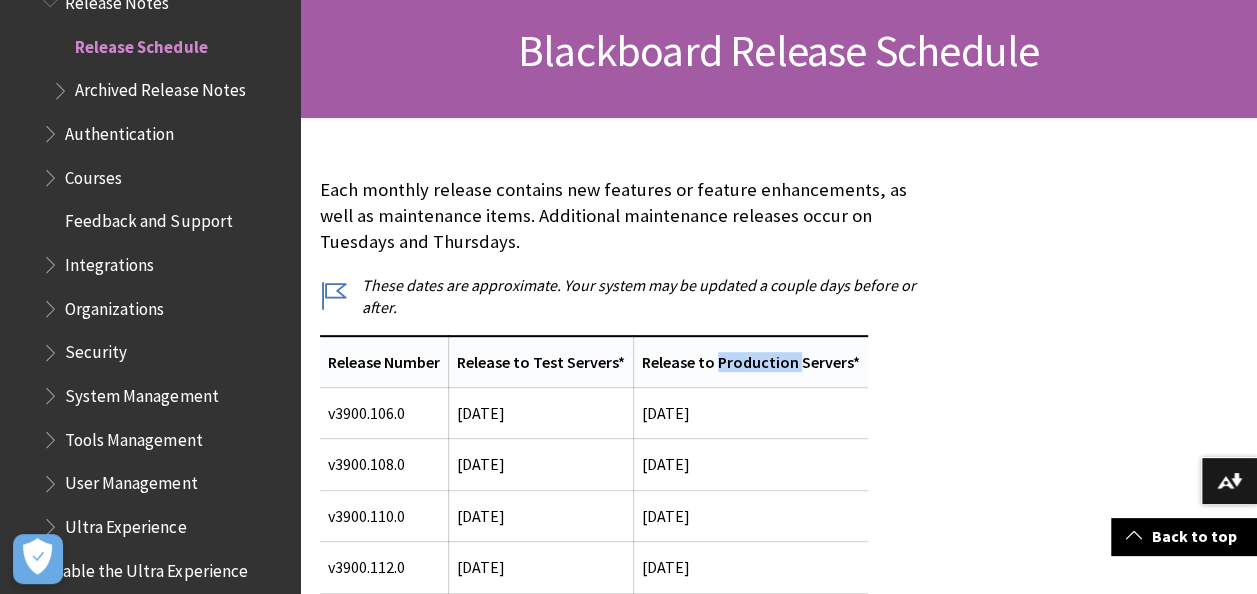 click on "Release to Production Servers*" at bounding box center (751, 362) 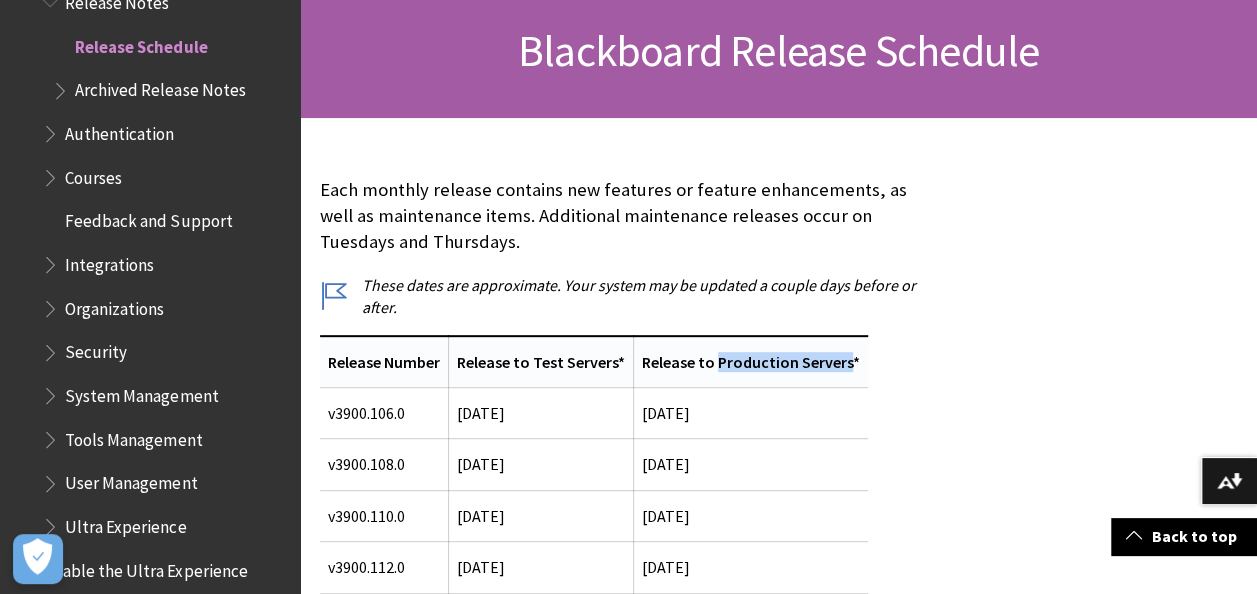 drag, startPoint x: 747, startPoint y: 363, endPoint x: 831, endPoint y: 362, distance: 84.00595 